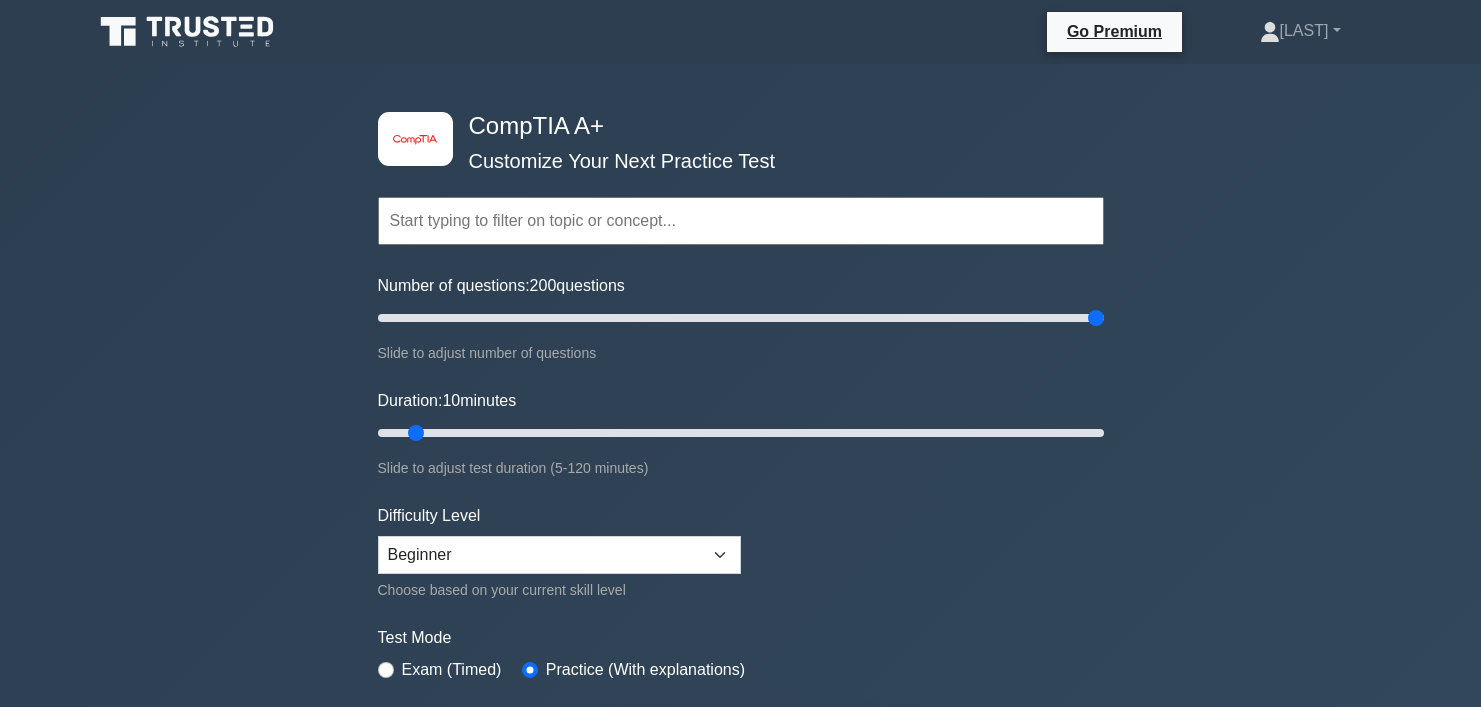 scroll, scrollTop: 200, scrollLeft: 0, axis: vertical 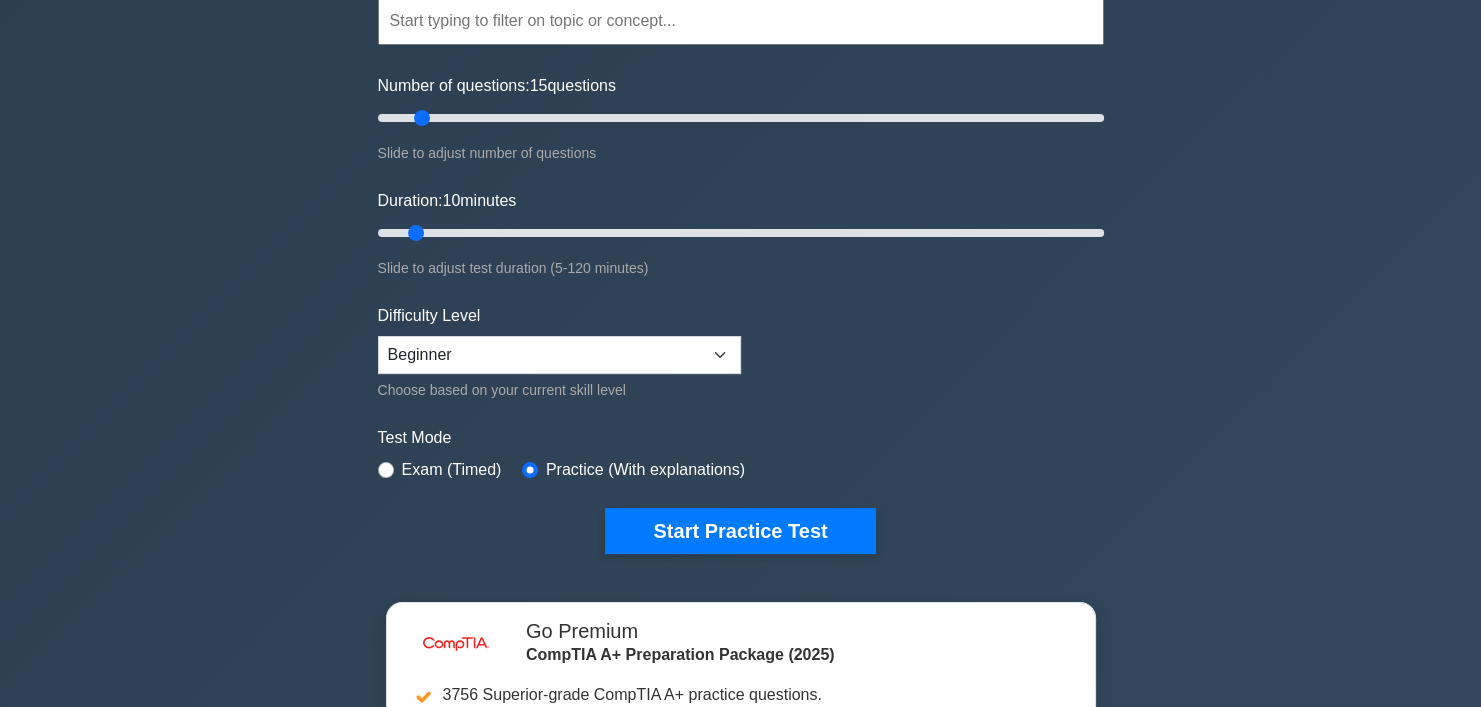 drag, startPoint x: 1093, startPoint y: 119, endPoint x: 420, endPoint y: 142, distance: 673.3929 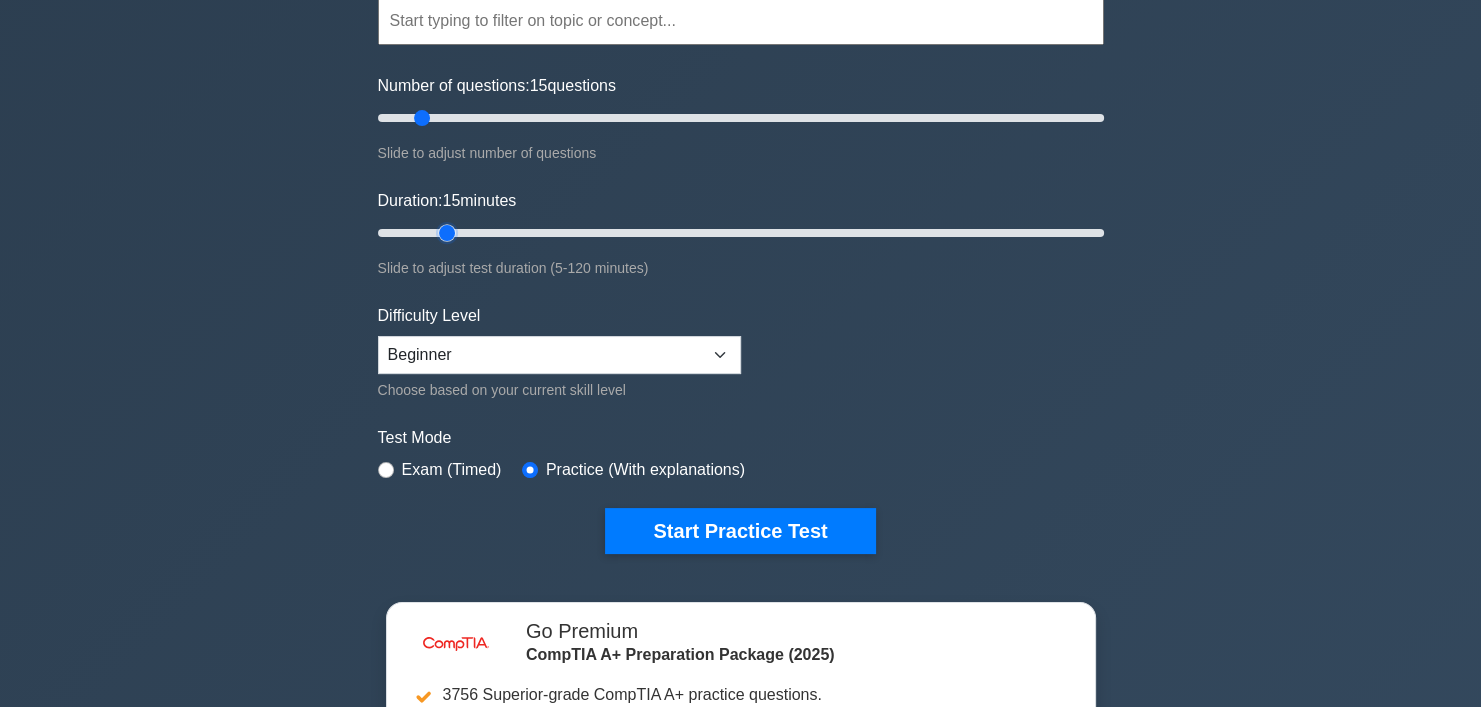 drag, startPoint x: 413, startPoint y: 230, endPoint x: 434, endPoint y: 227, distance: 21.213203 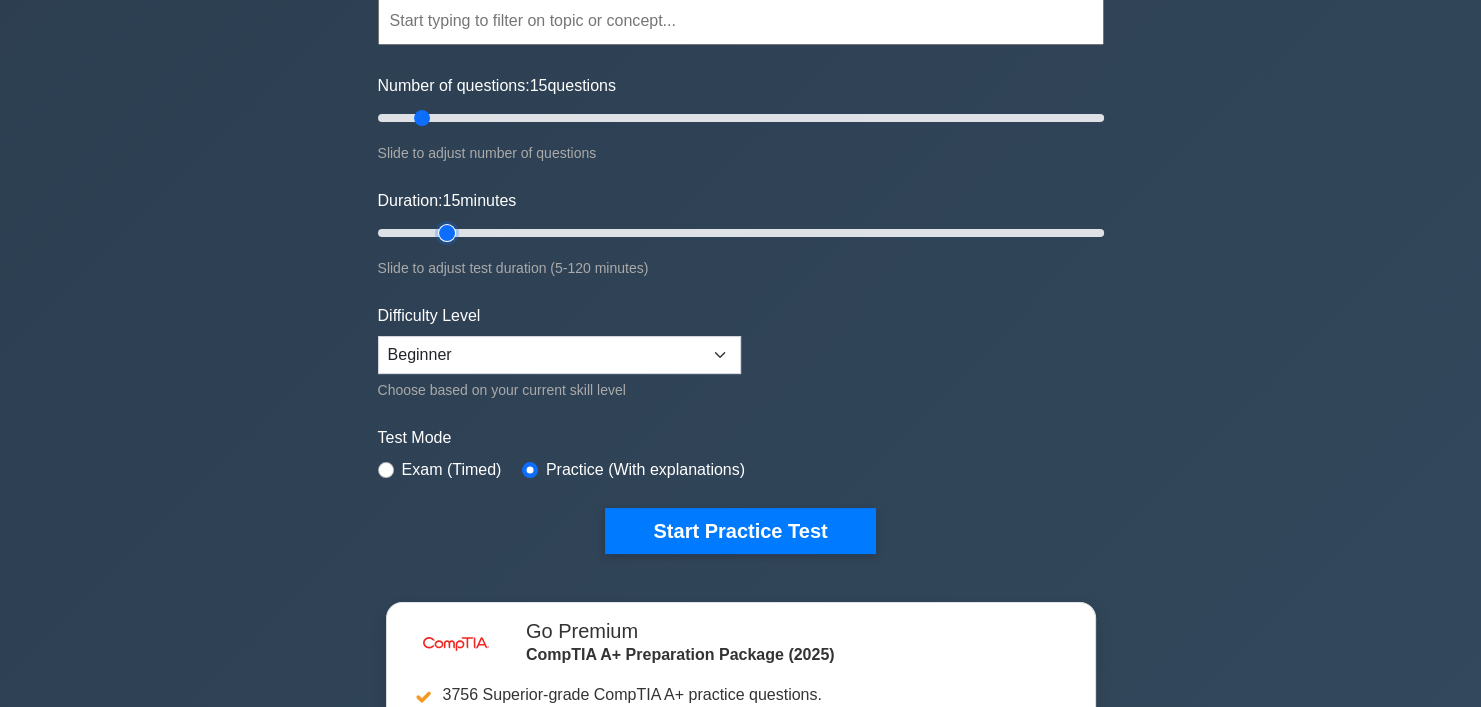 type on "15" 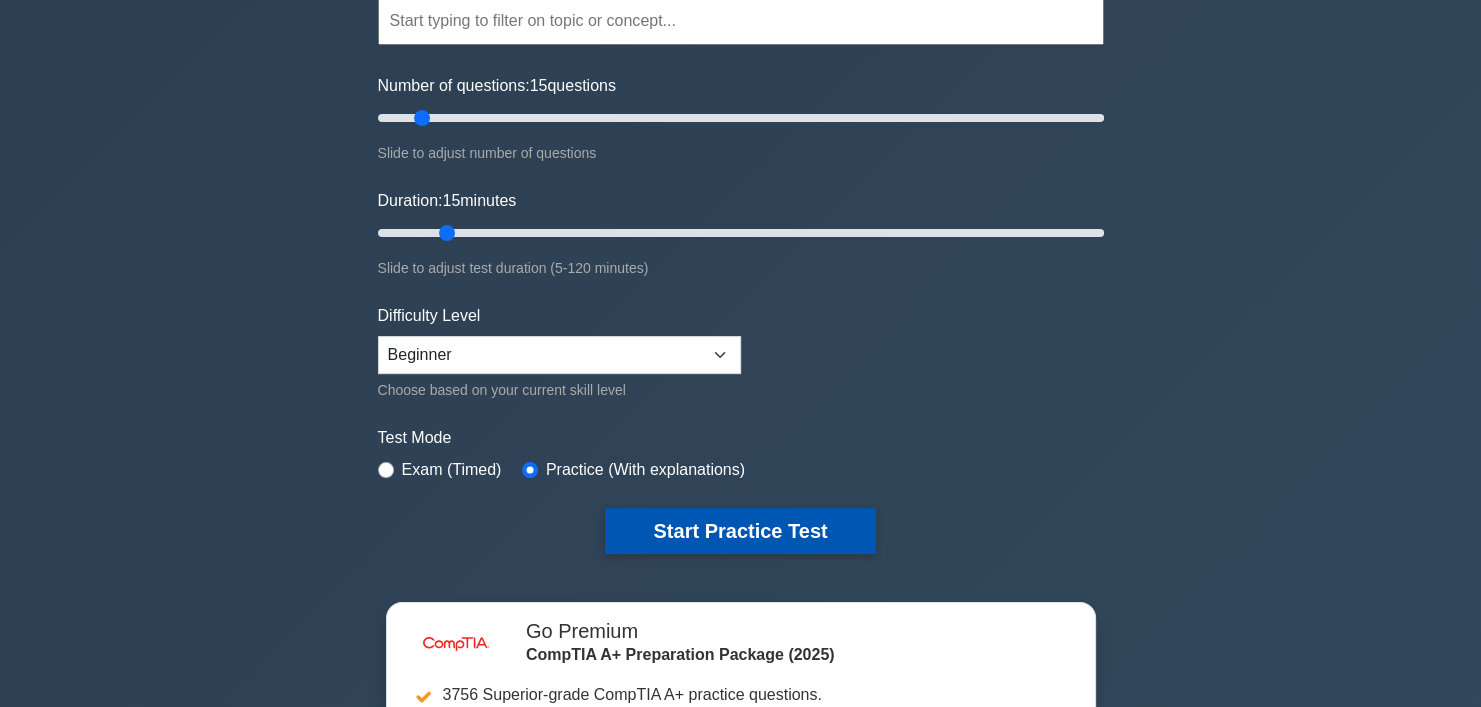 click on "Start Practice Test" at bounding box center [740, 531] 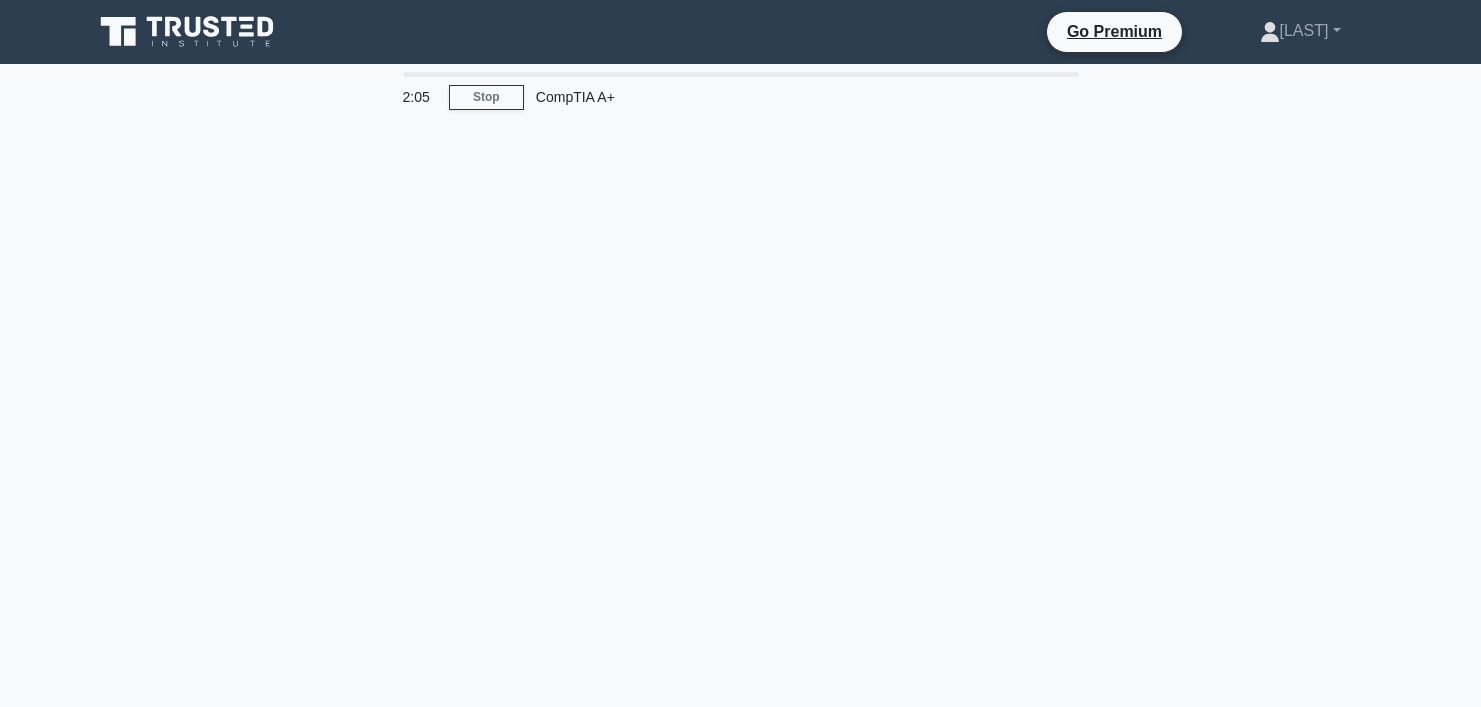 scroll, scrollTop: 0, scrollLeft: 0, axis: both 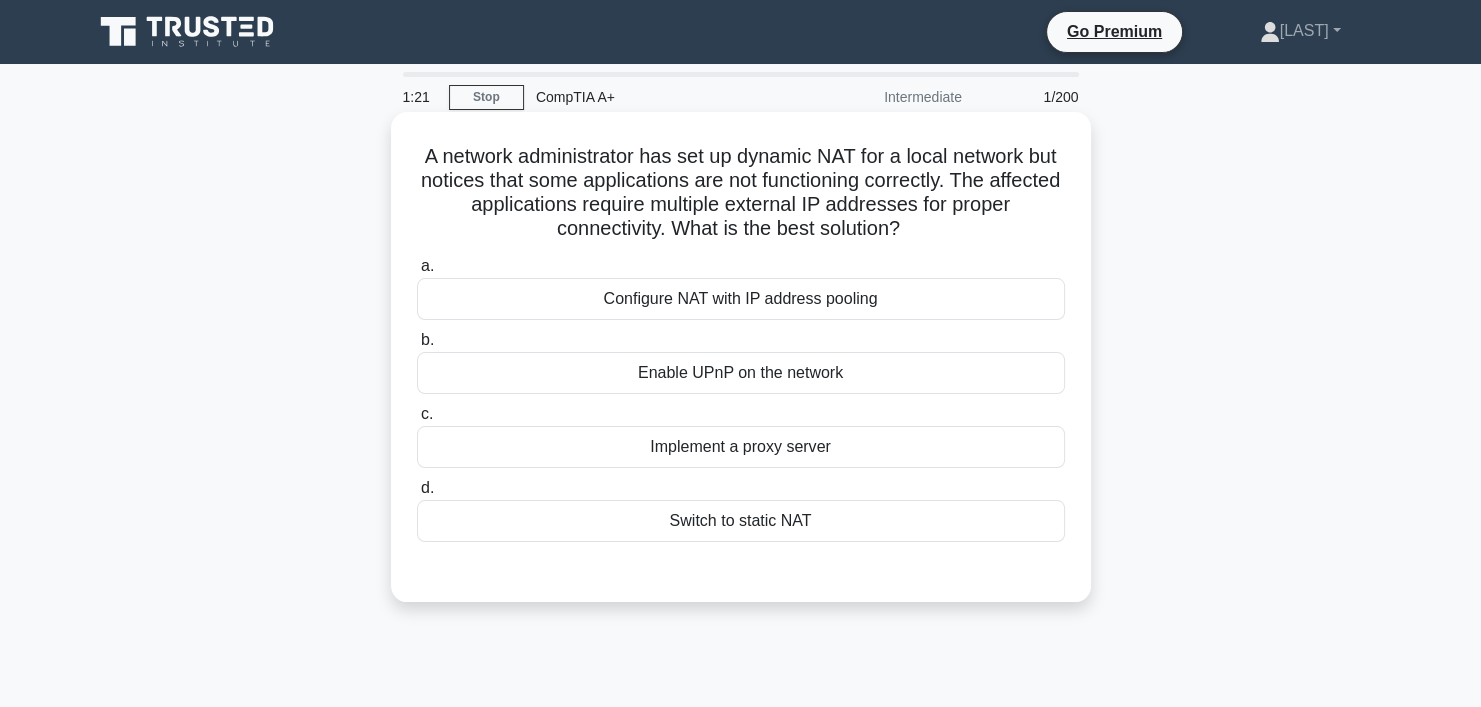 click on "Configure NAT with IP address pooling" at bounding box center [741, 299] 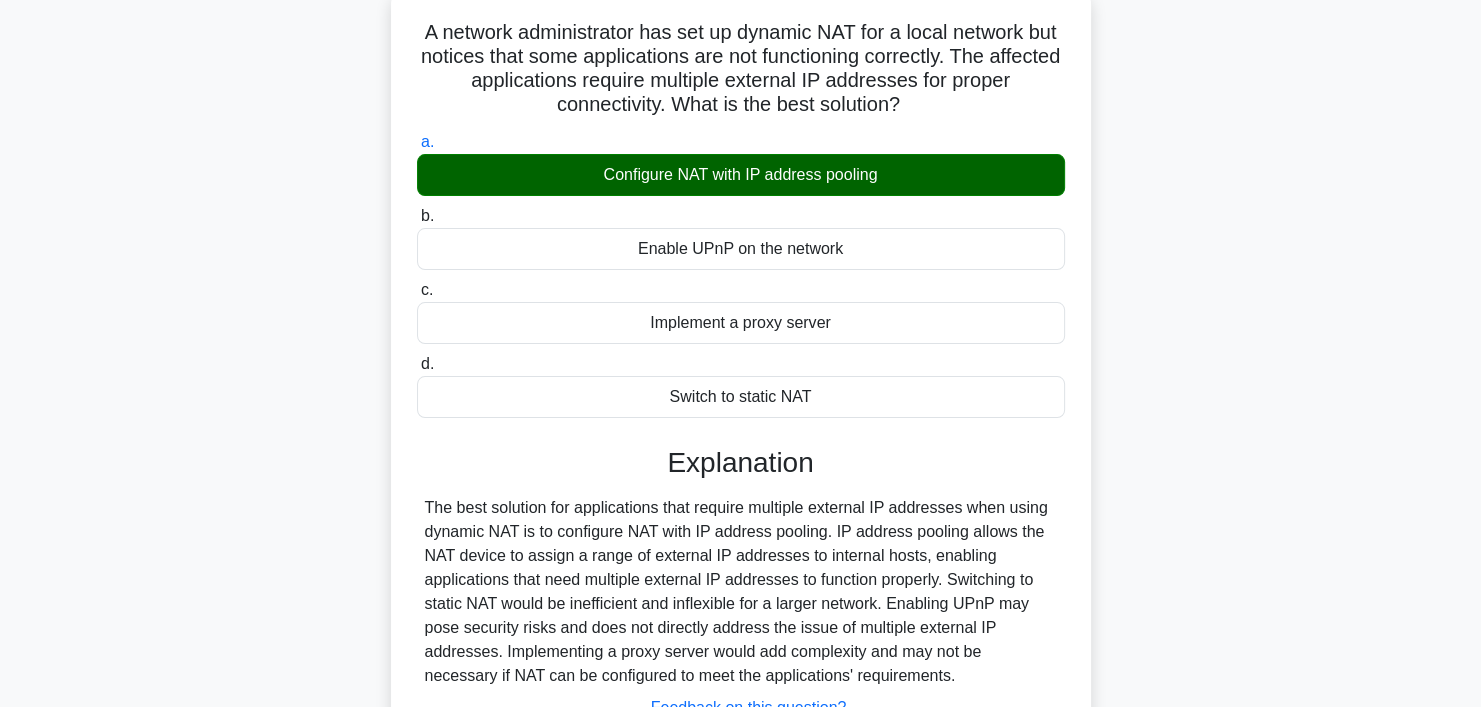 scroll, scrollTop: 373, scrollLeft: 0, axis: vertical 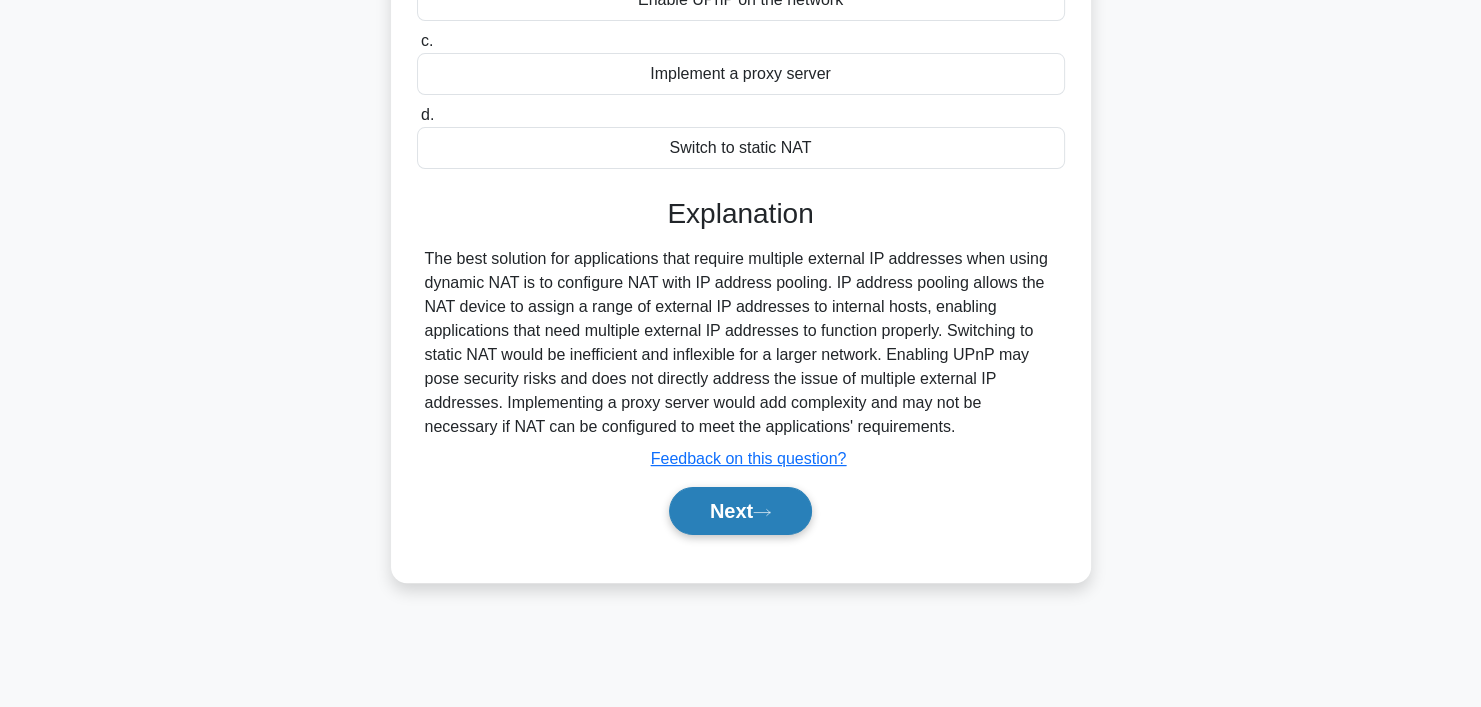click on "Next" at bounding box center (740, 511) 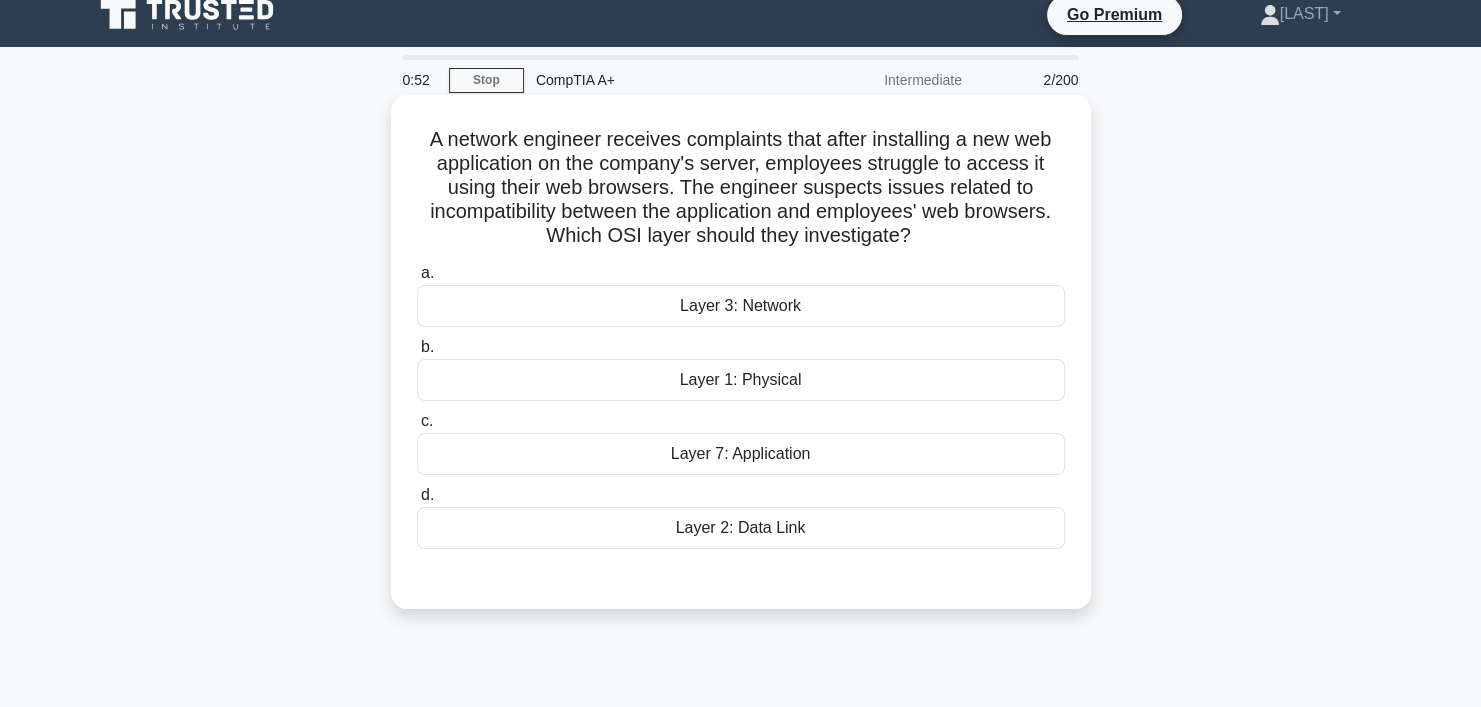 scroll, scrollTop: 0, scrollLeft: 0, axis: both 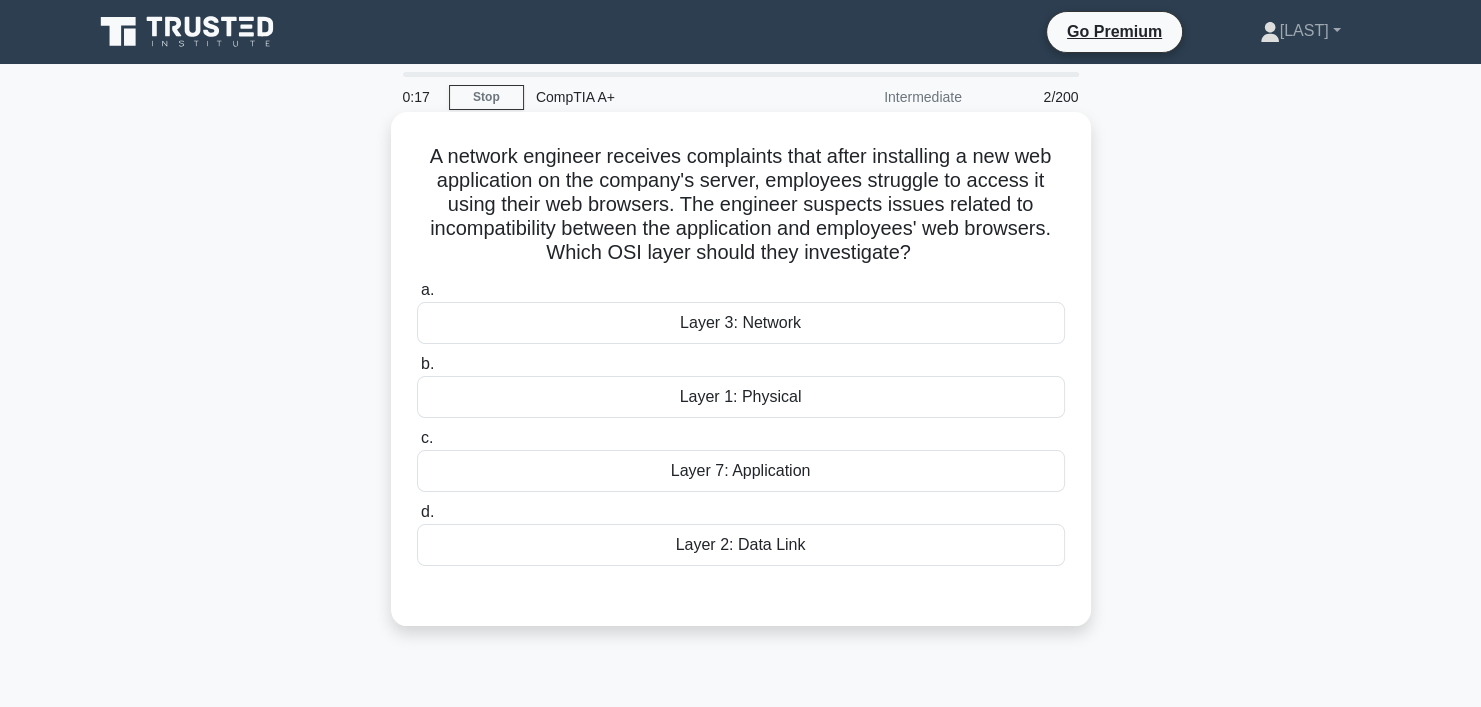 click on "Layer 7: Application" at bounding box center [741, 471] 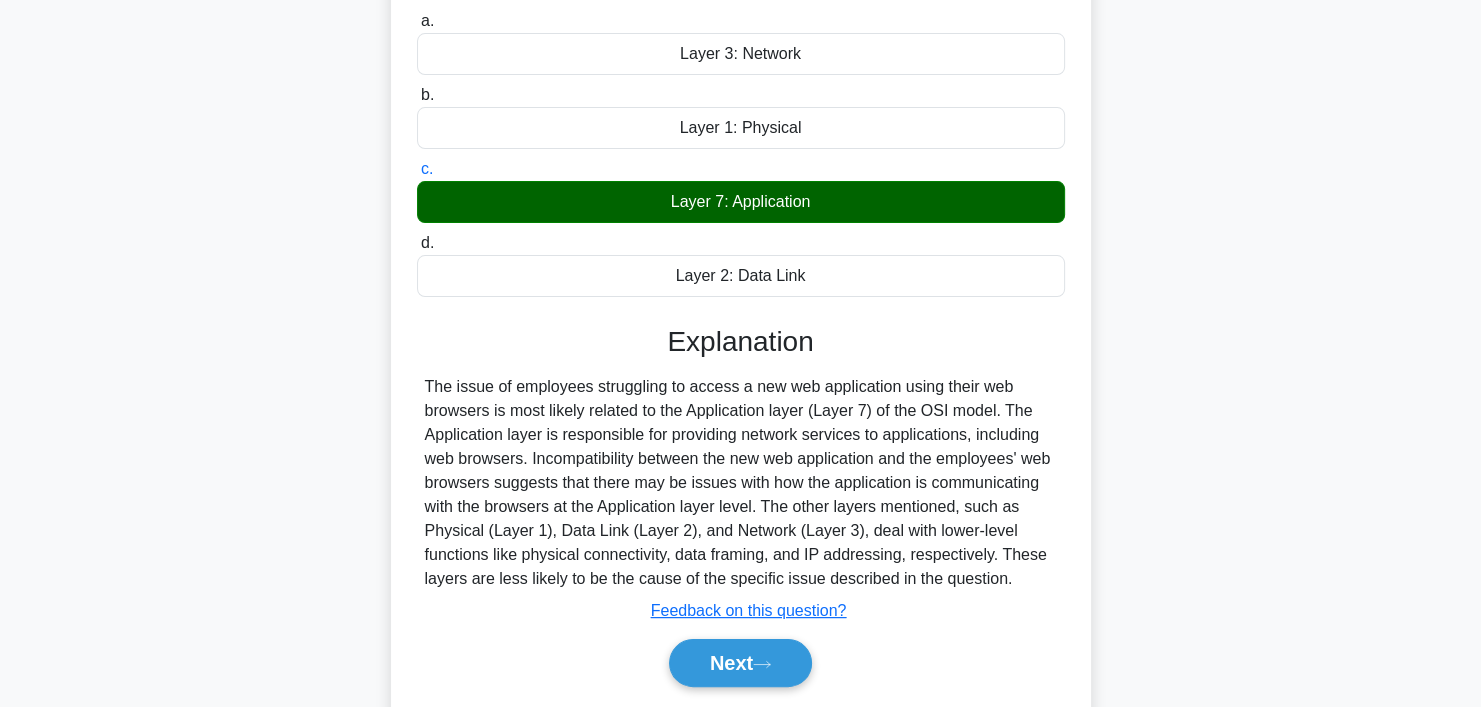 scroll, scrollTop: 373, scrollLeft: 0, axis: vertical 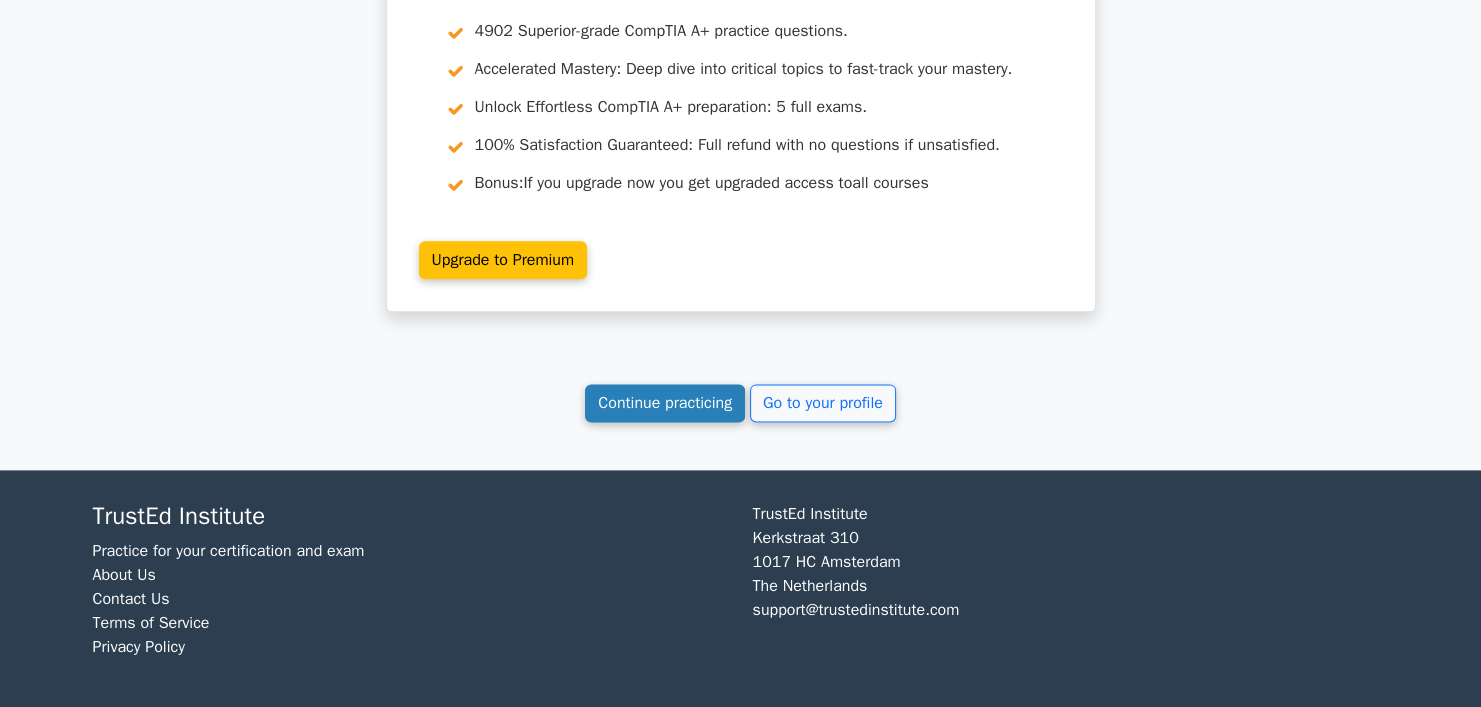 click on "Continue practicing" at bounding box center [665, 403] 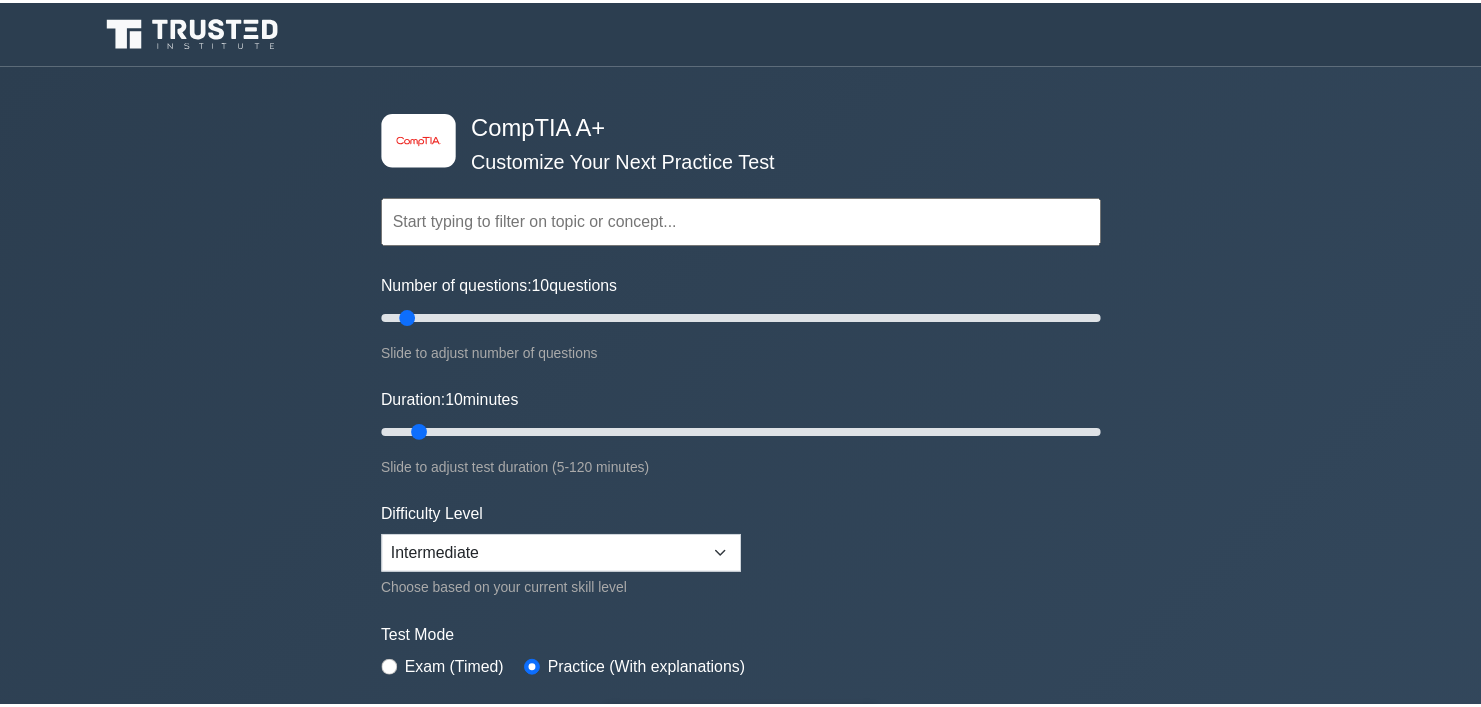 scroll, scrollTop: 0, scrollLeft: 0, axis: both 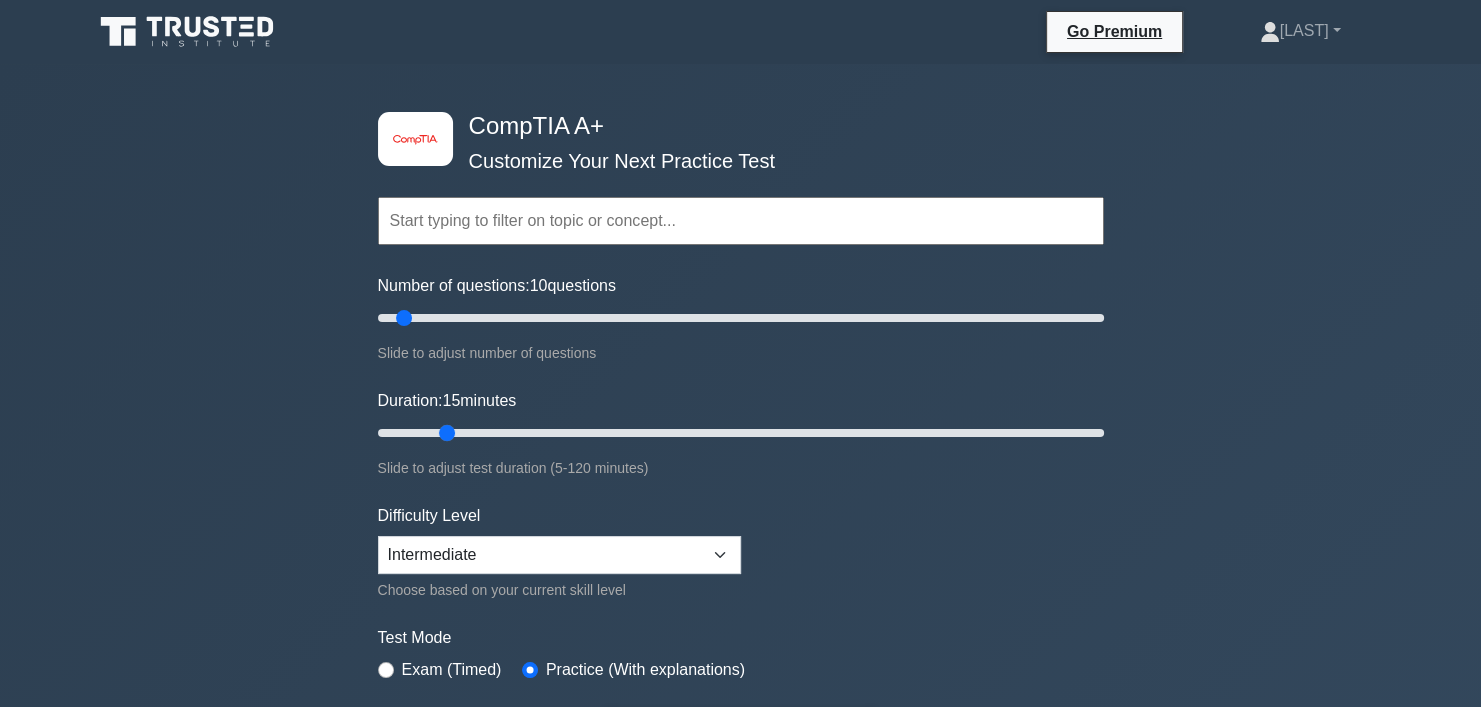 drag, startPoint x: 411, startPoint y: 431, endPoint x: 446, endPoint y: 427, distance: 35.22783 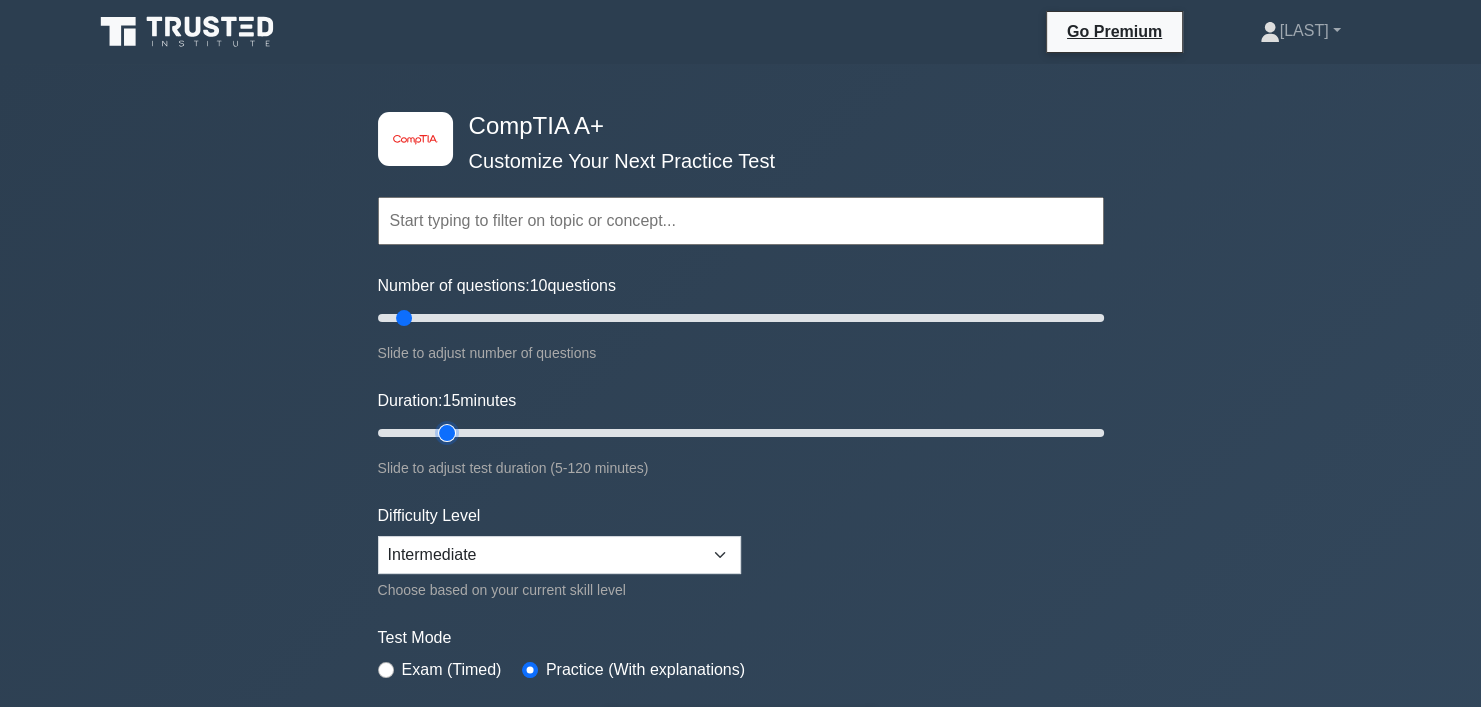 type on "15" 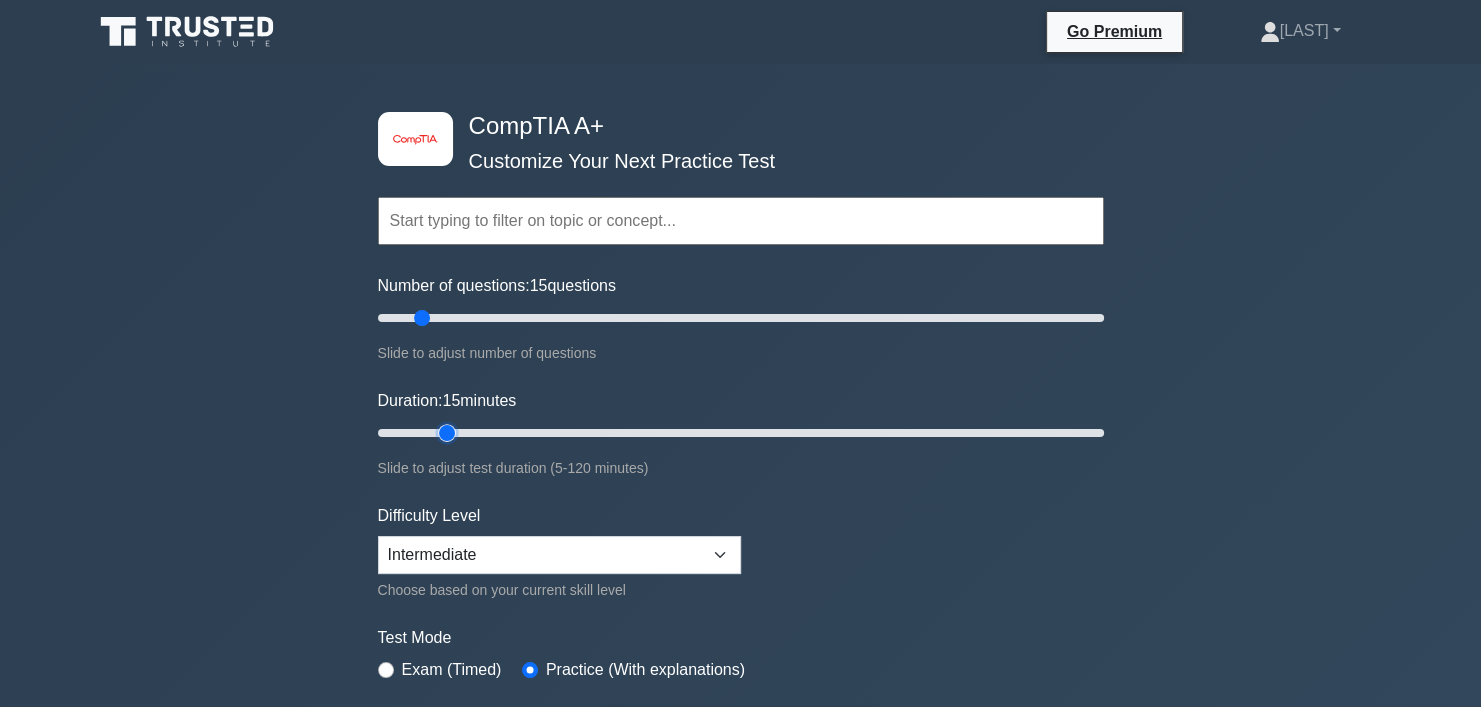 drag, startPoint x: 401, startPoint y: 312, endPoint x: 423, endPoint y: 320, distance: 23.409399 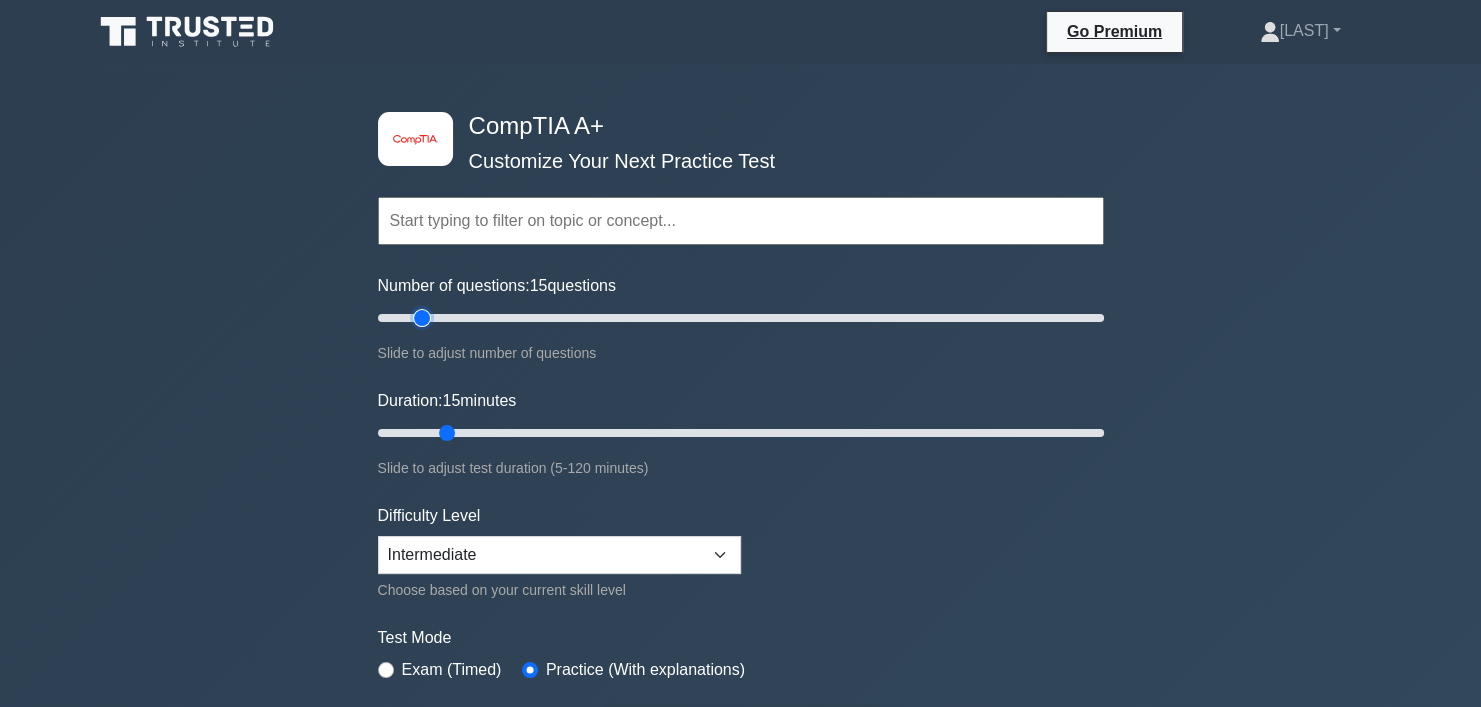 type on "15" 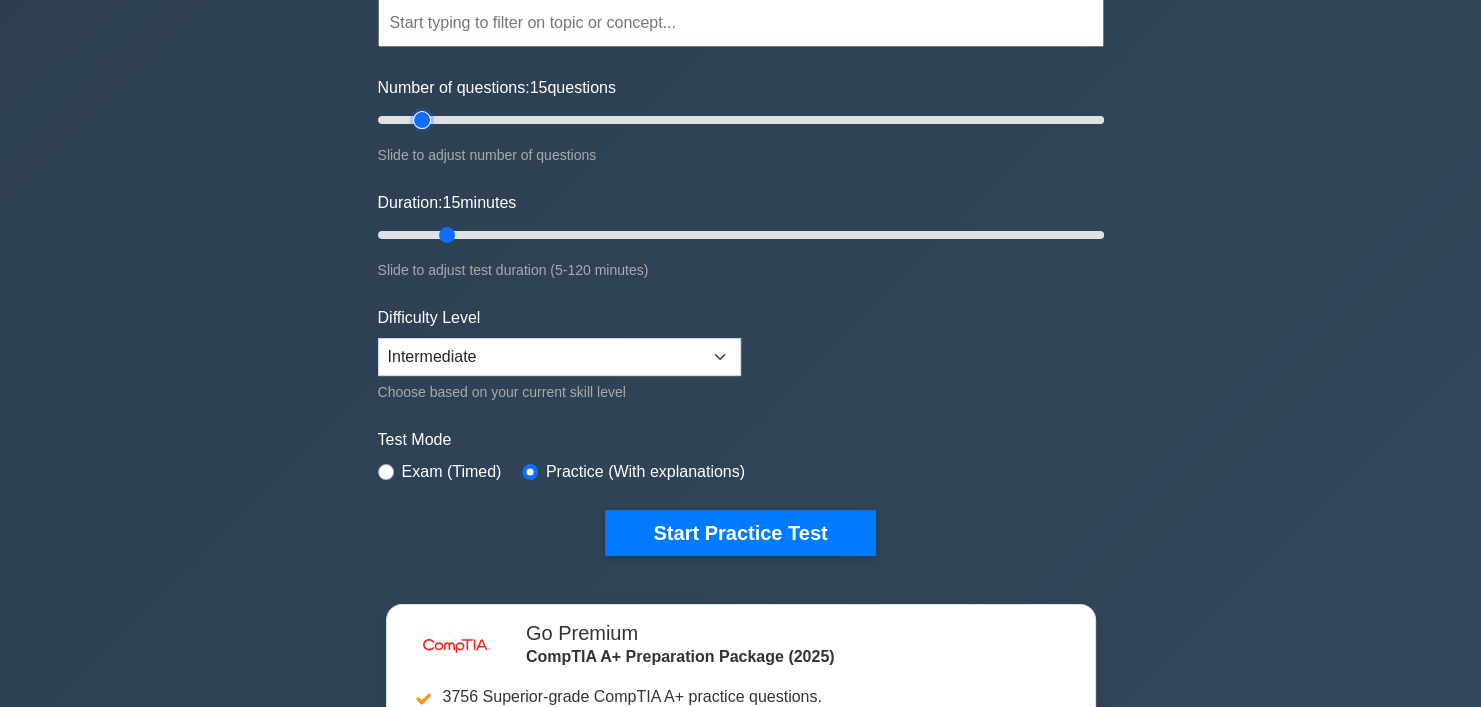 scroll, scrollTop: 200, scrollLeft: 0, axis: vertical 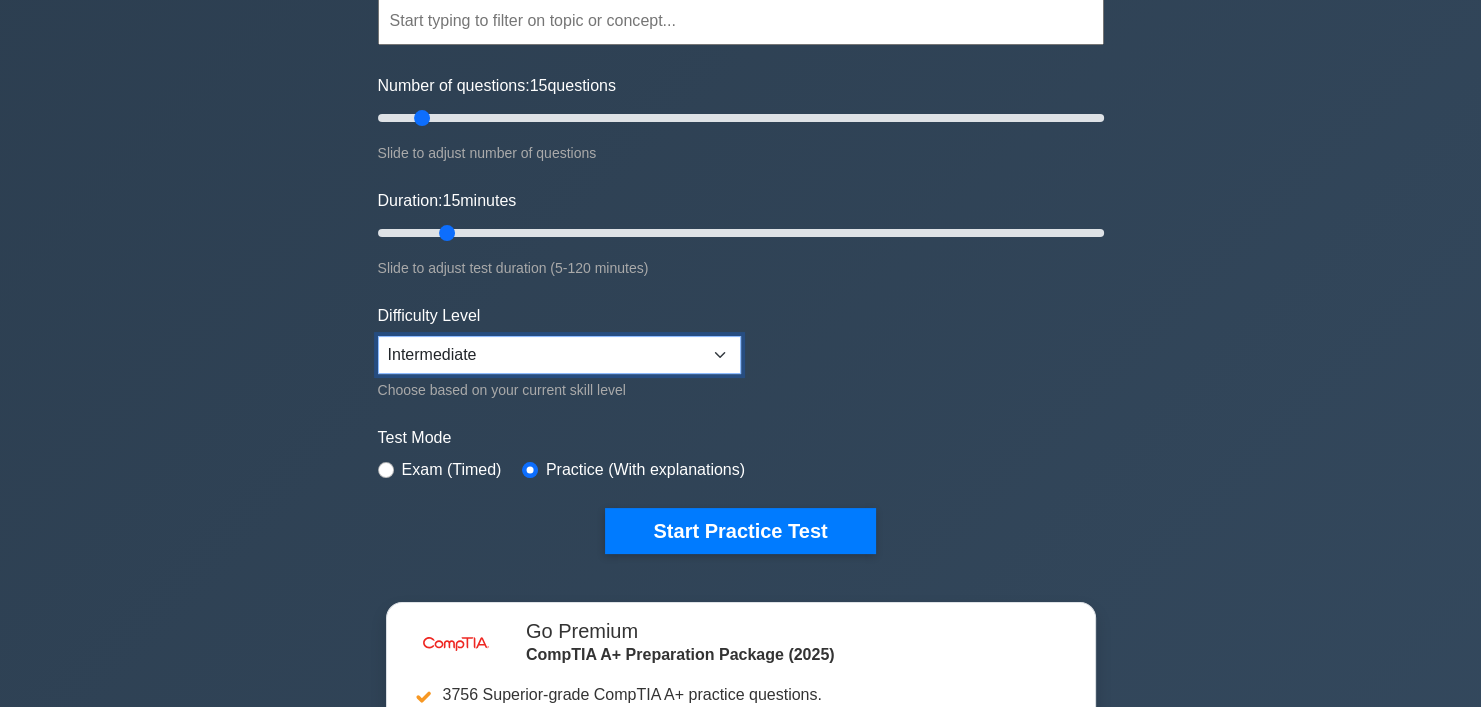 click on "Beginner
Intermediate
Expert" at bounding box center (559, 355) 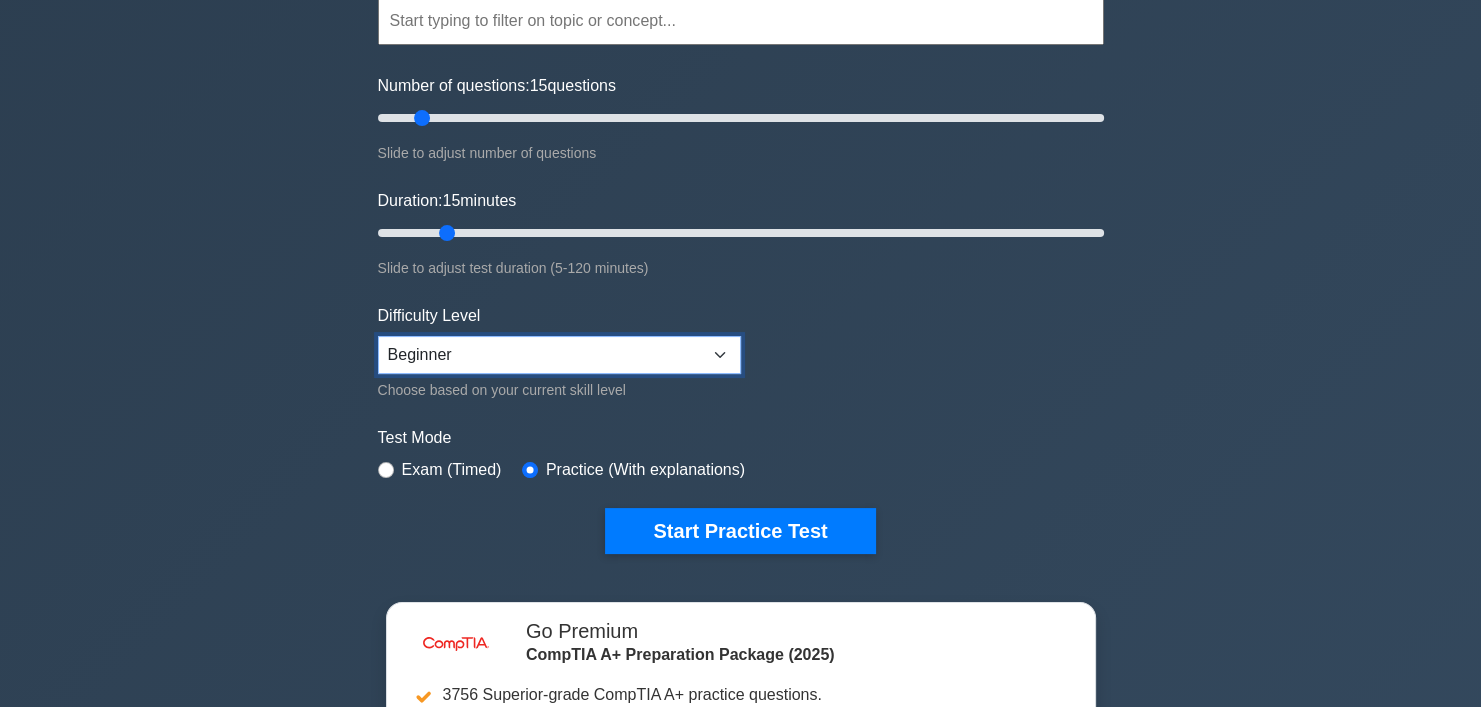 click on "Beginner
Intermediate
Expert" at bounding box center (559, 355) 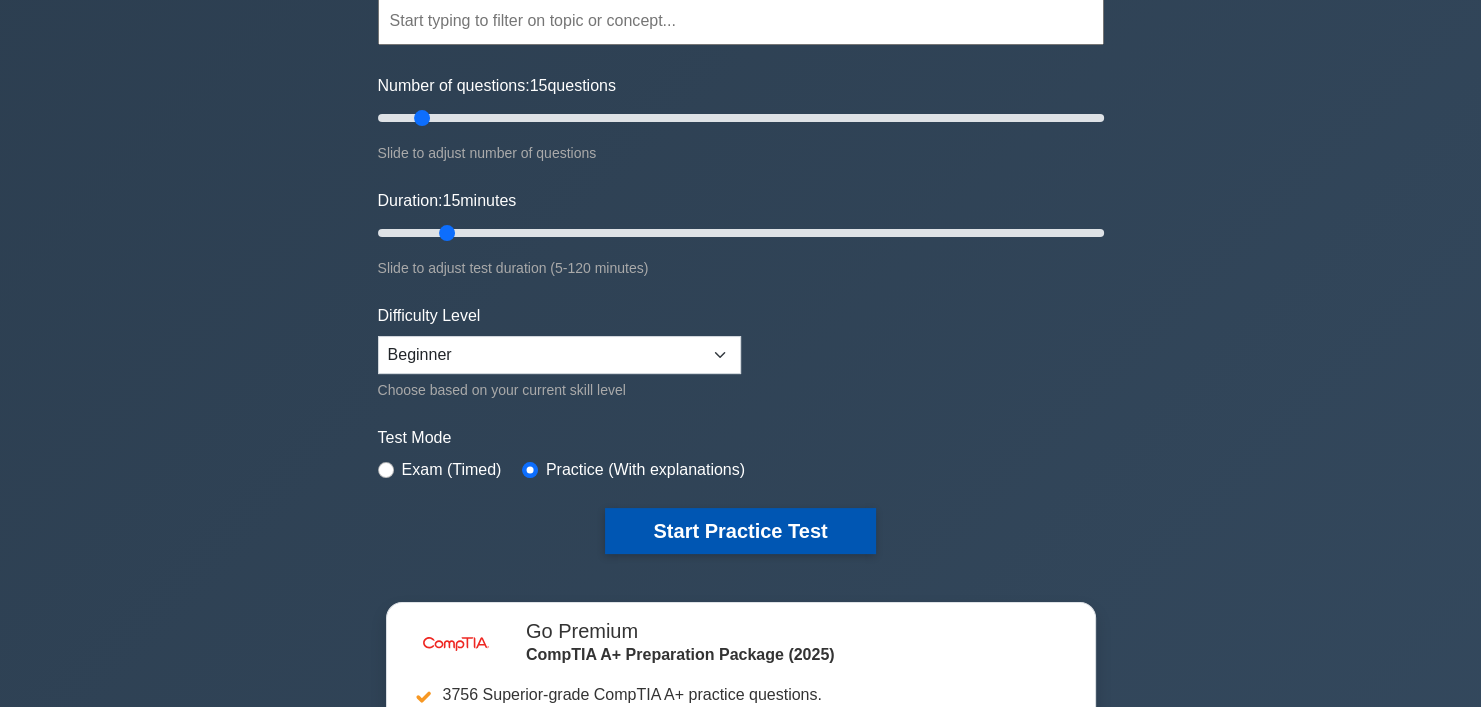 click on "Start Practice Test" at bounding box center [740, 531] 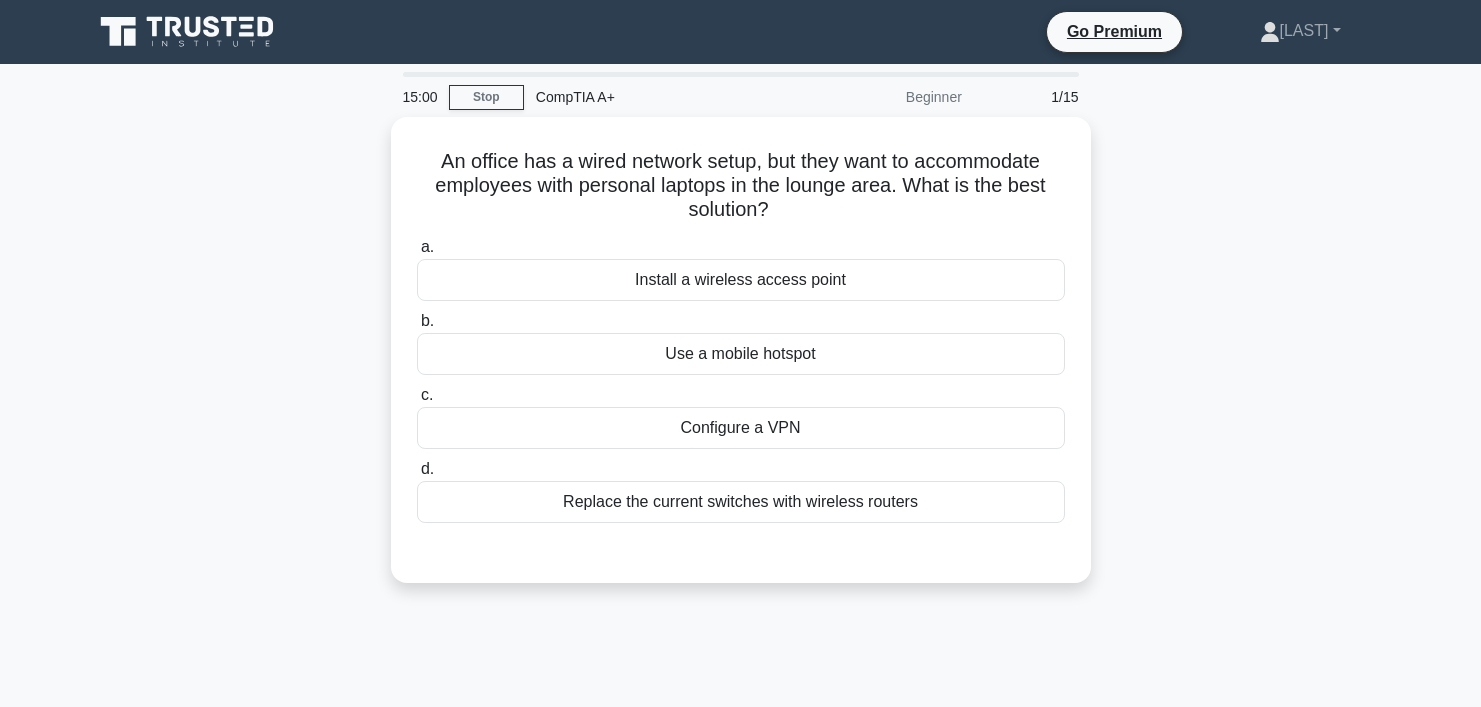 scroll, scrollTop: 0, scrollLeft: 0, axis: both 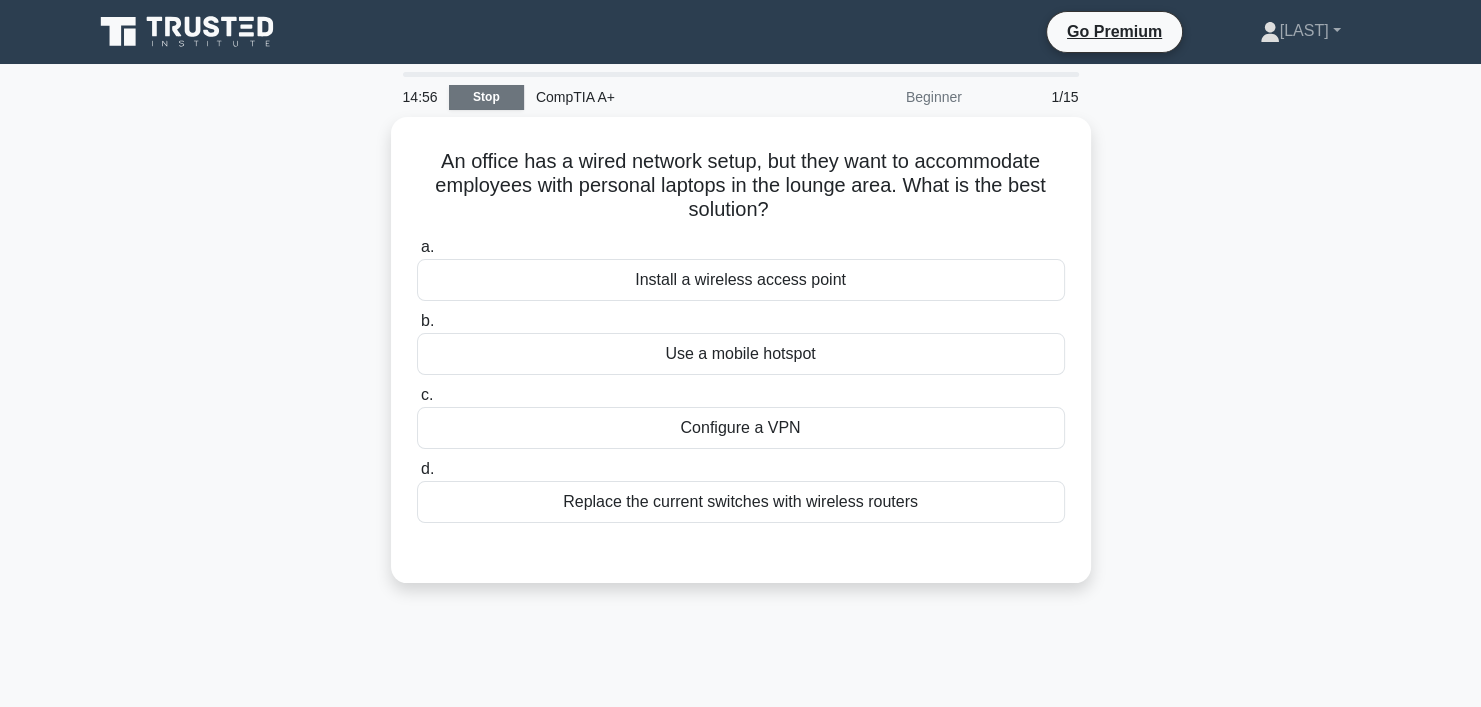 click on "Stop" at bounding box center (486, 97) 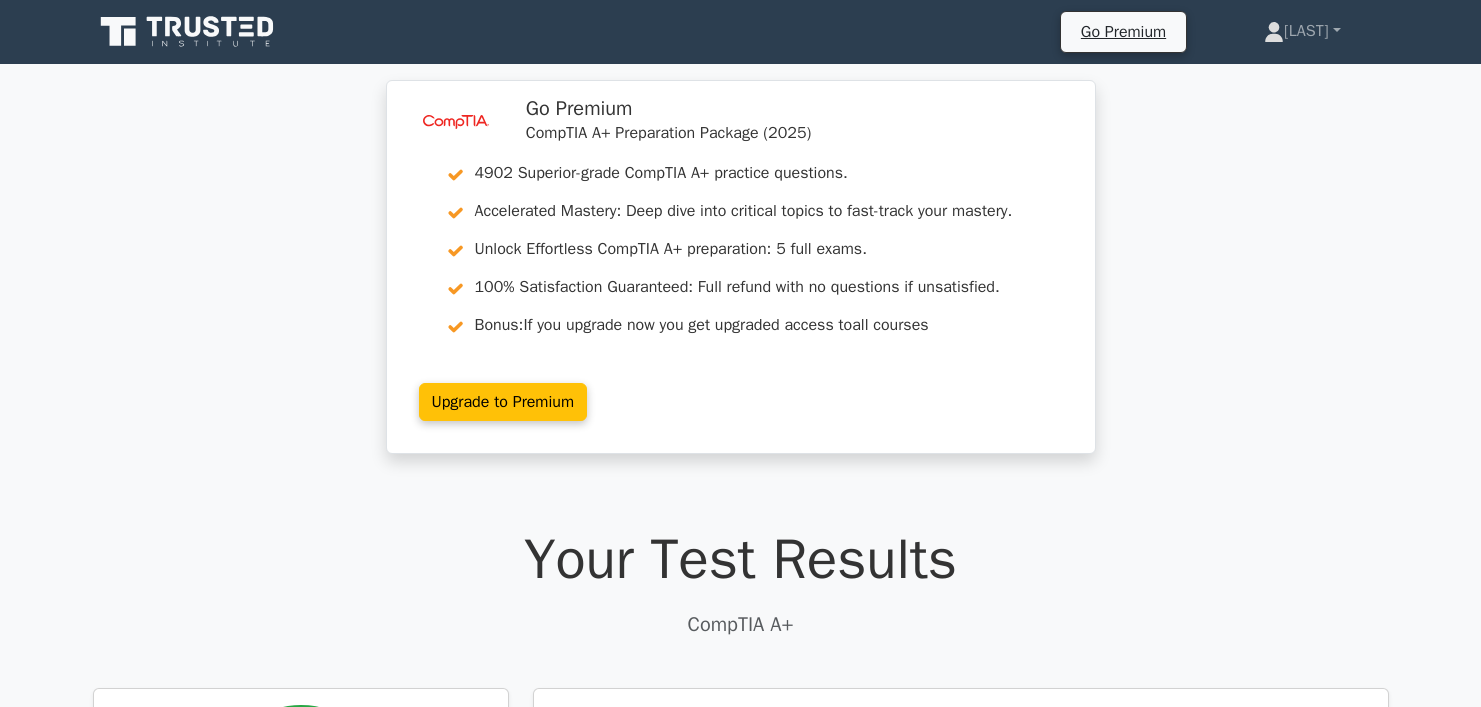 scroll, scrollTop: 0, scrollLeft: 0, axis: both 